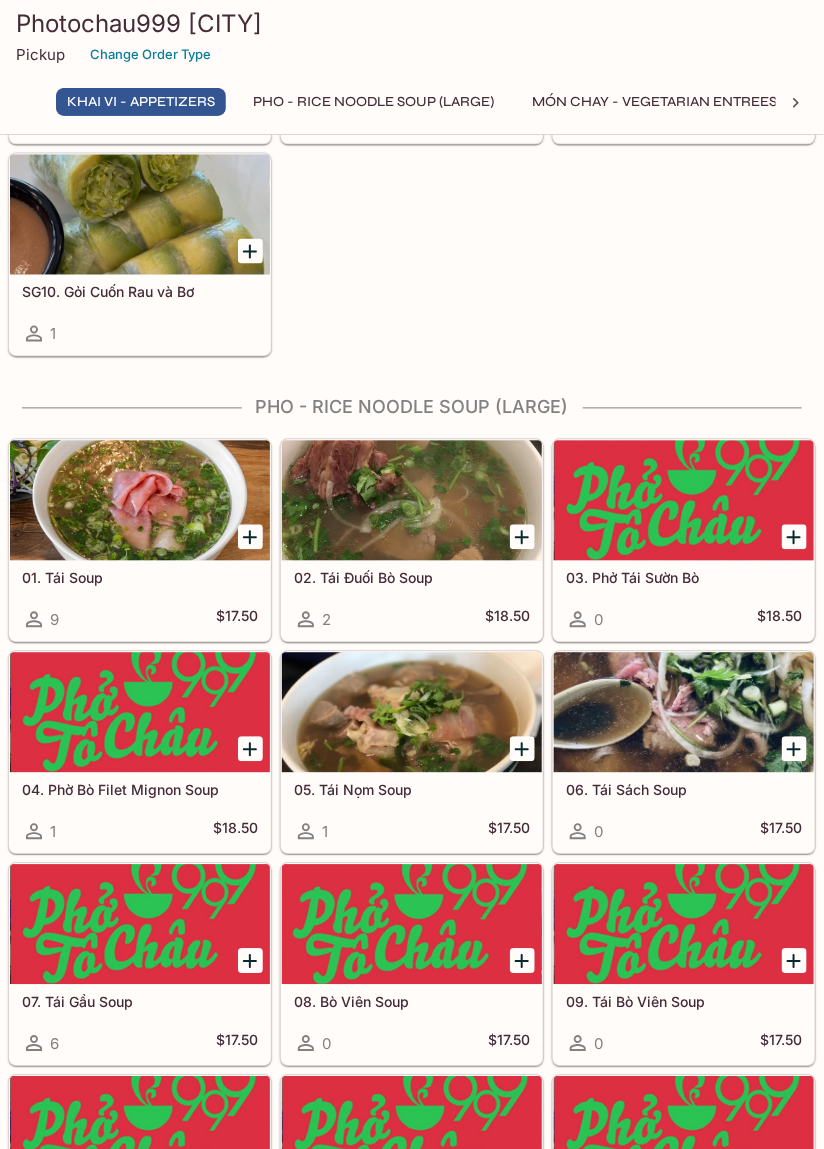 scroll, scrollTop: 695, scrollLeft: 0, axis: vertical 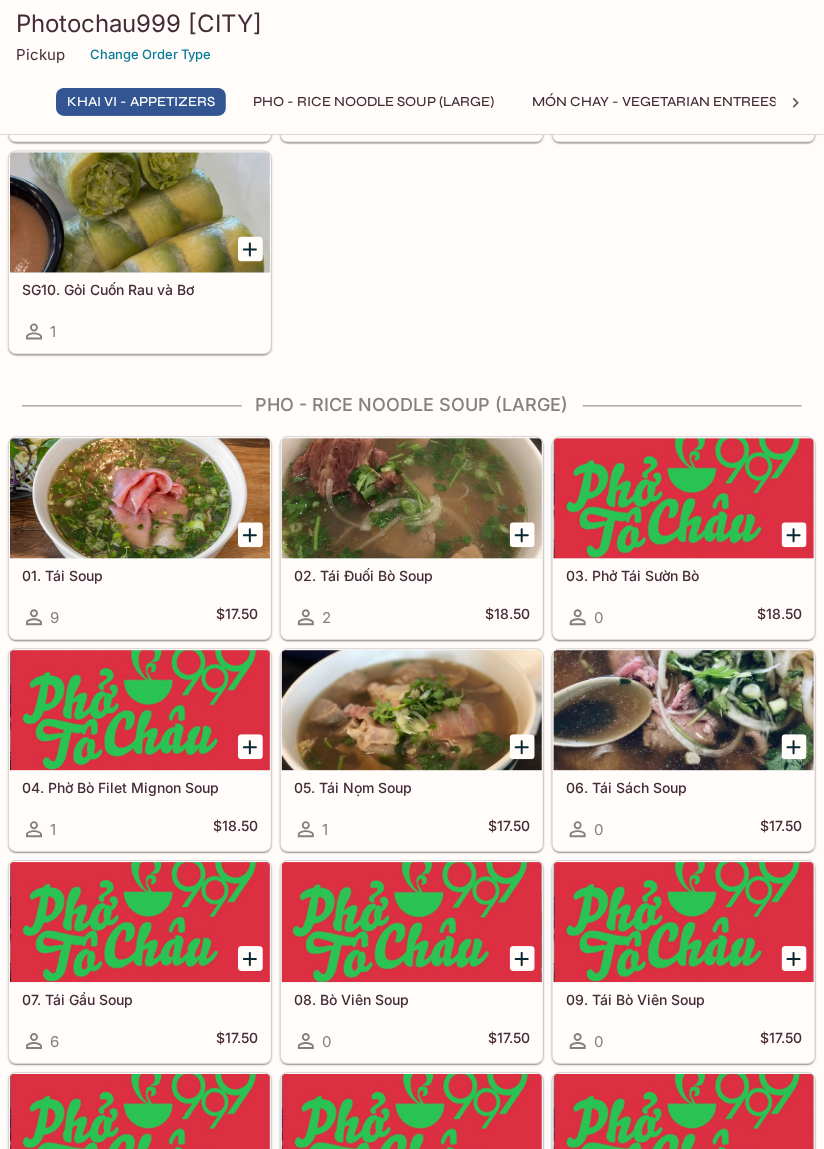 click 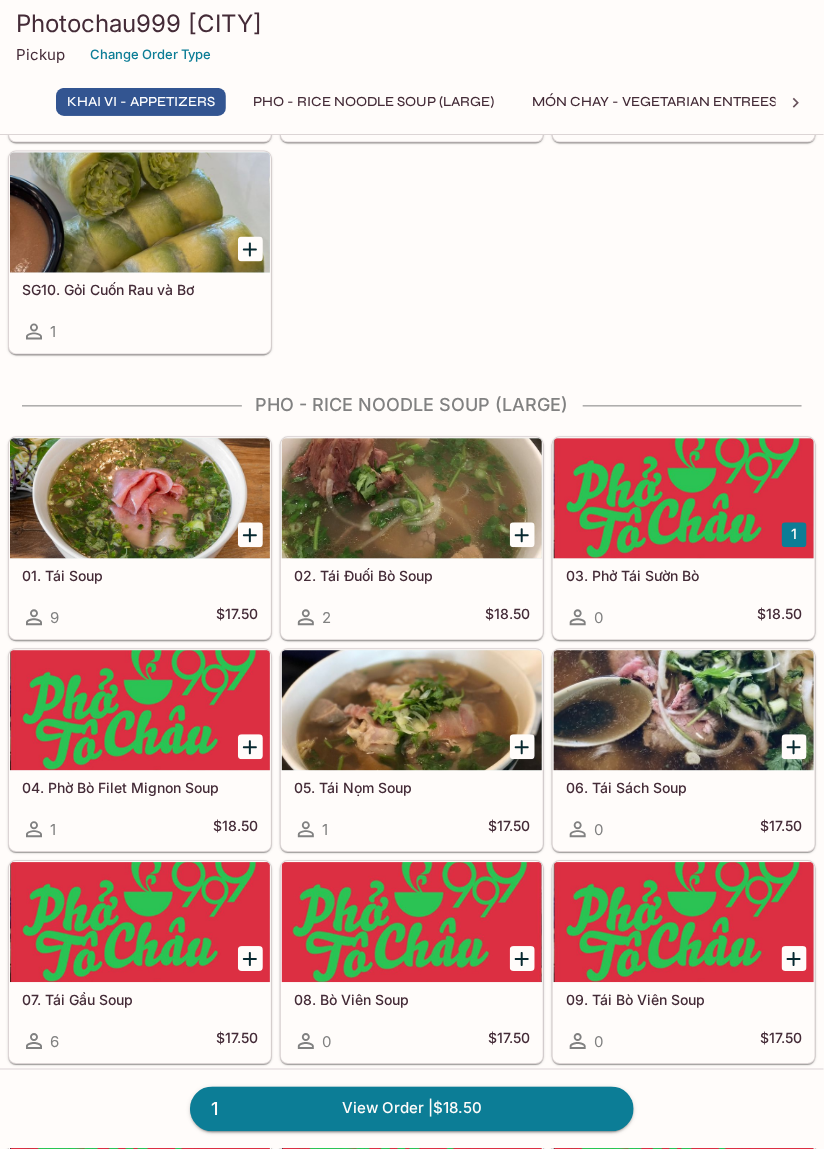 click at bounding box center (684, 499) 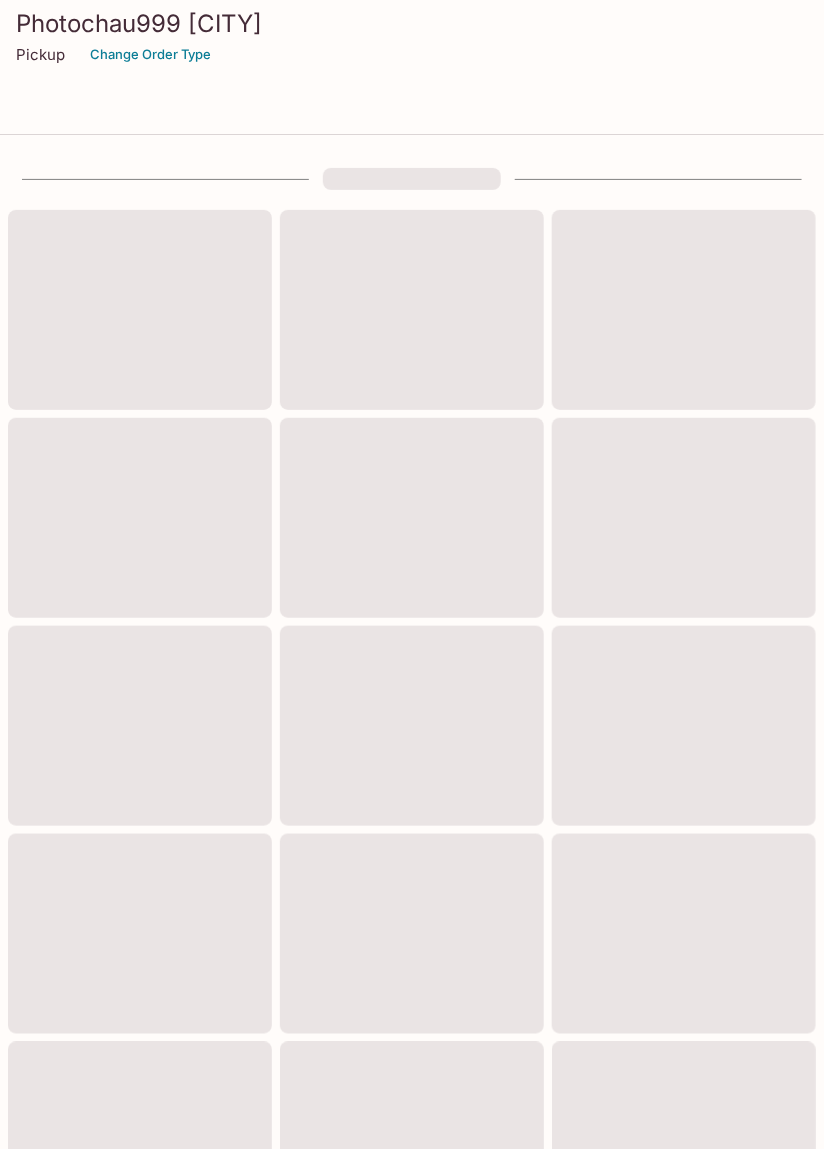 scroll, scrollTop: 695, scrollLeft: 0, axis: vertical 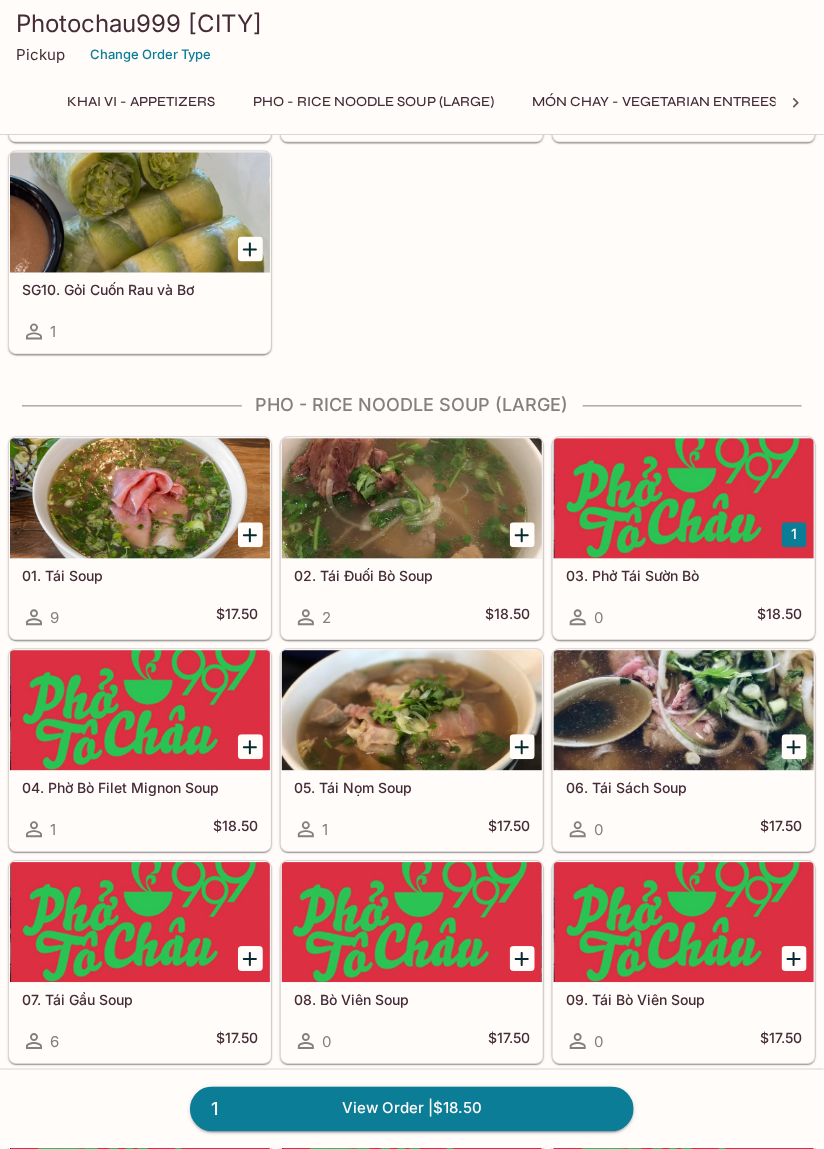 click at bounding box center [412, 499] 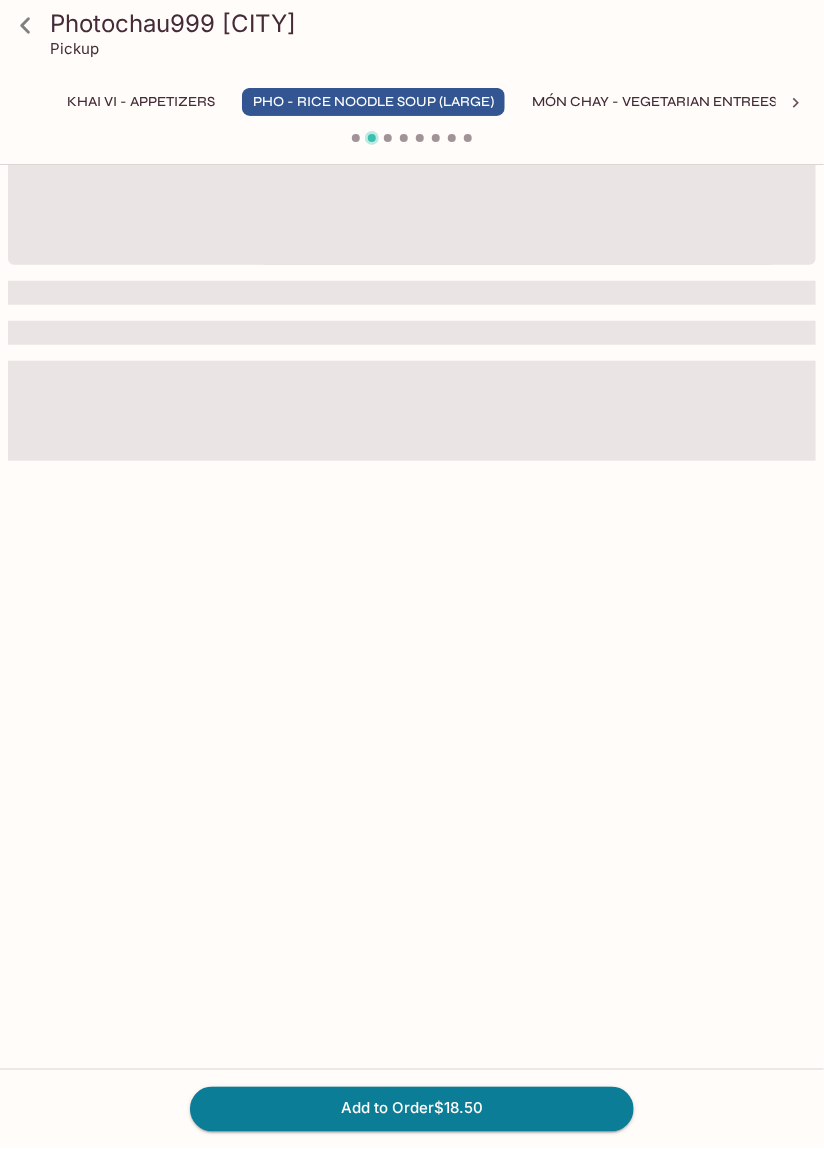 scroll, scrollTop: 0, scrollLeft: 0, axis: both 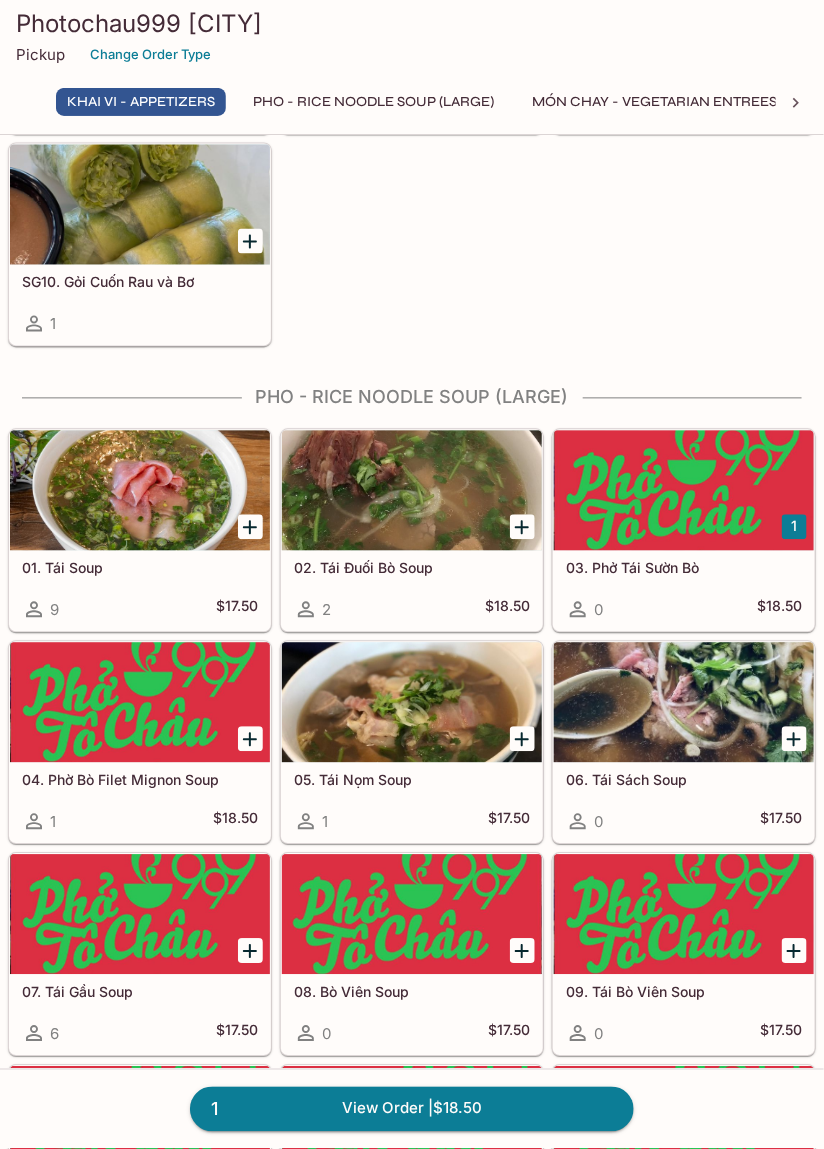 click at bounding box center (140, 703) 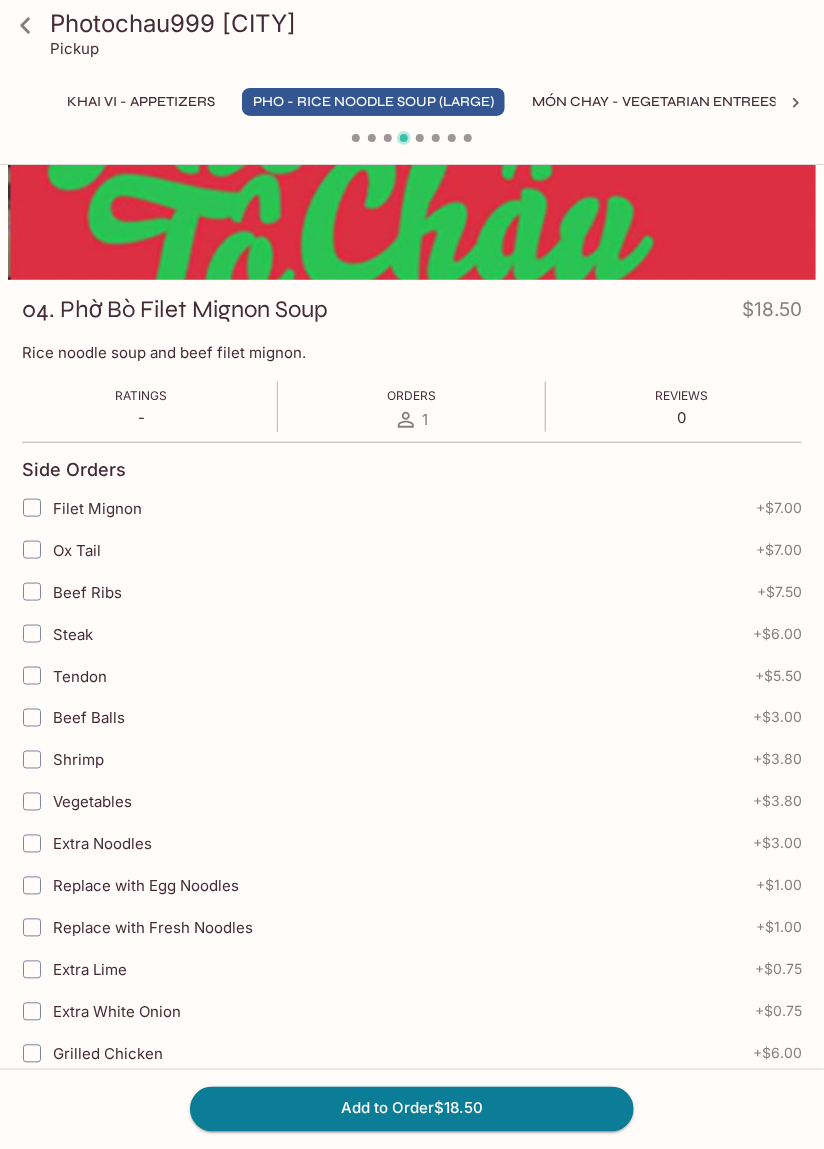 scroll, scrollTop: 163, scrollLeft: 0, axis: vertical 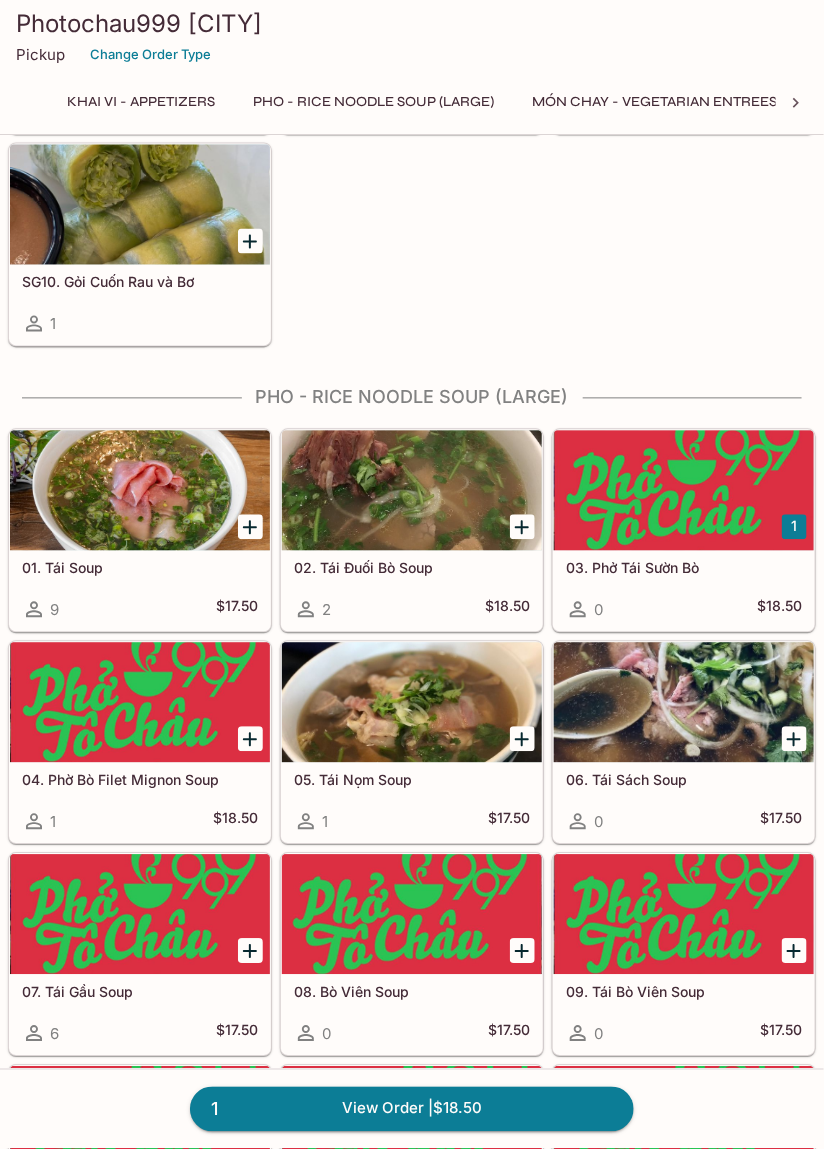 click at bounding box center (412, 703) 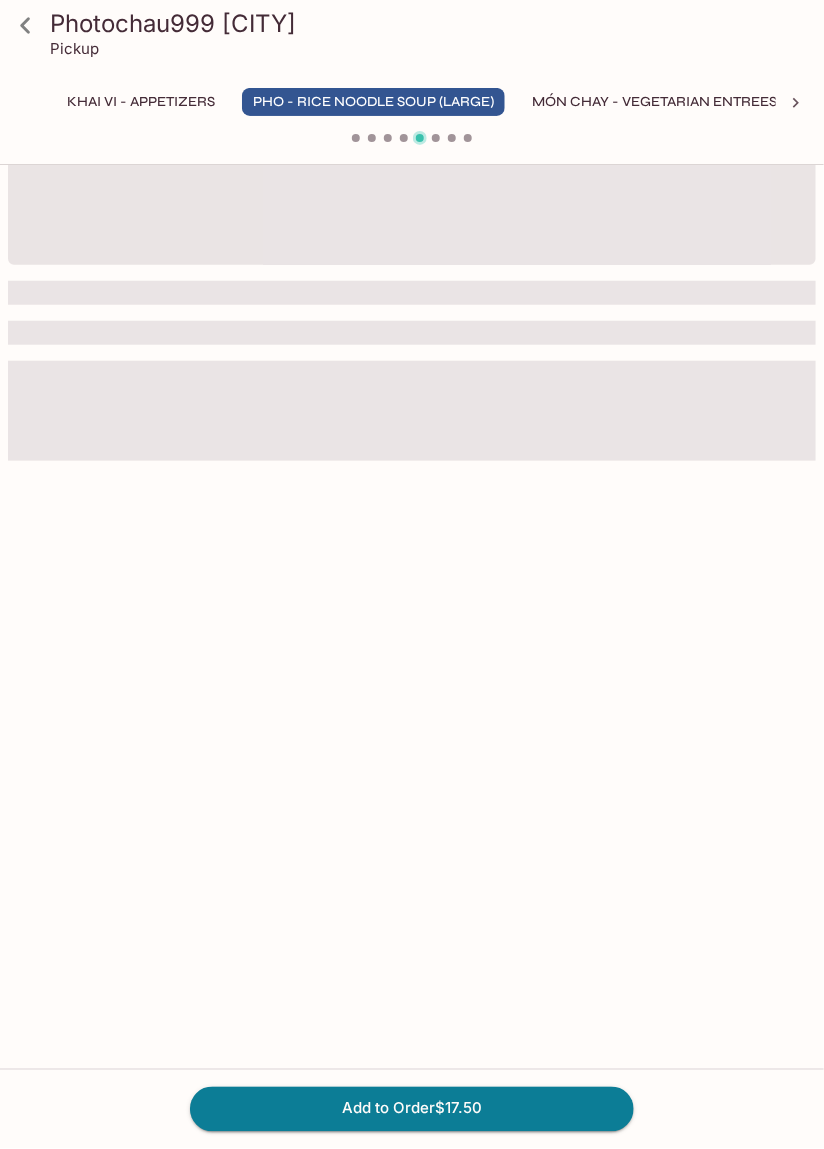 scroll, scrollTop: 0, scrollLeft: 0, axis: both 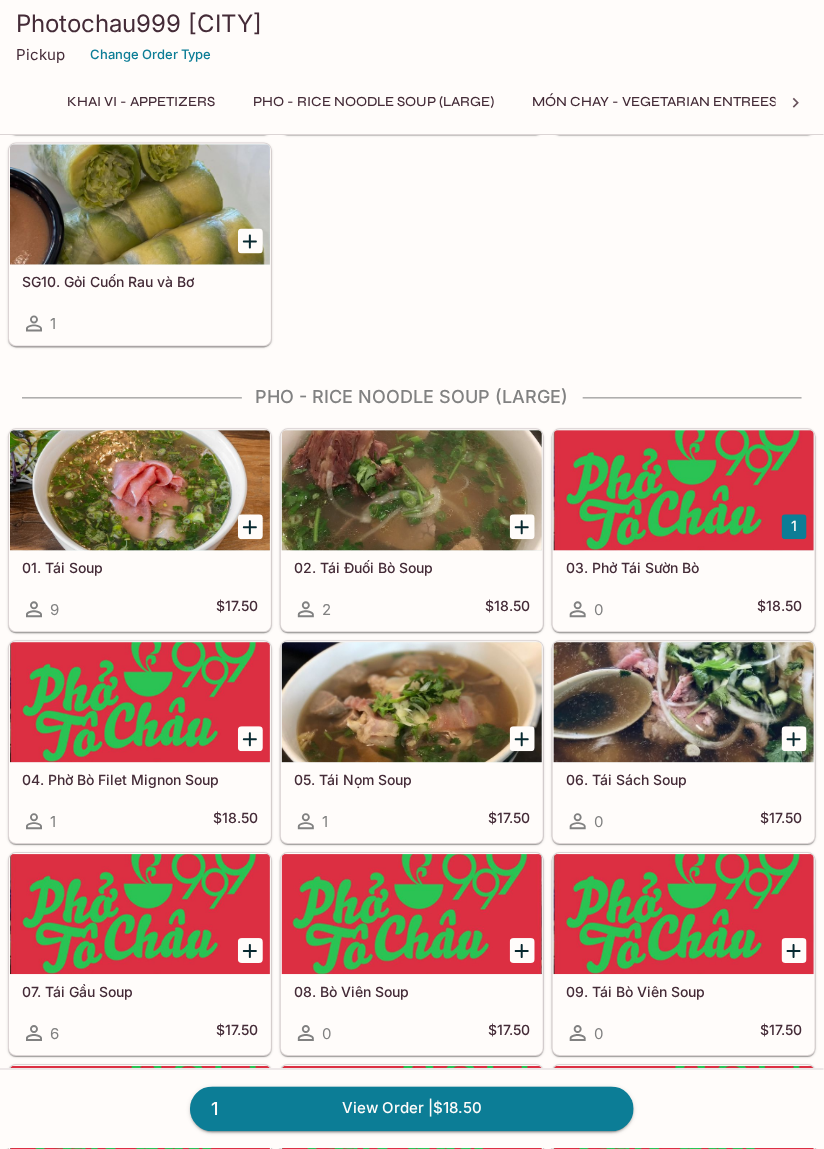 click at bounding box center (684, 703) 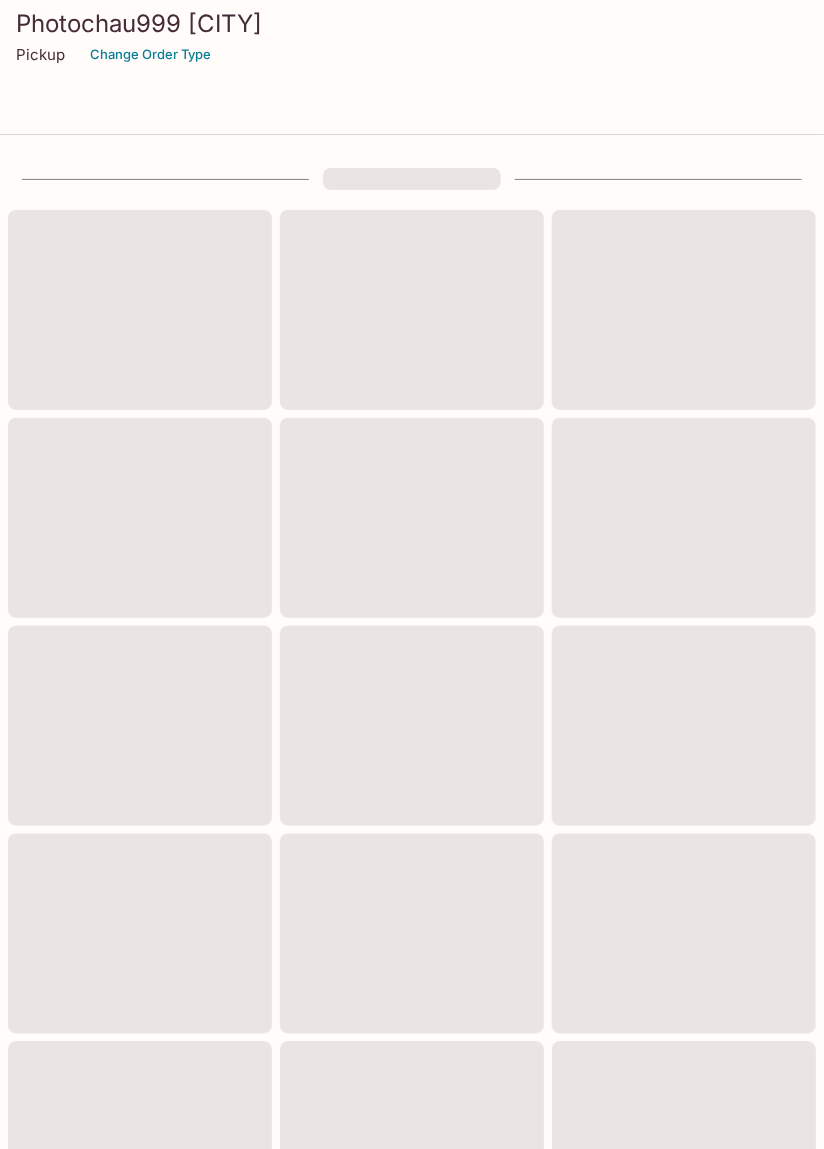 scroll, scrollTop: 703, scrollLeft: 0, axis: vertical 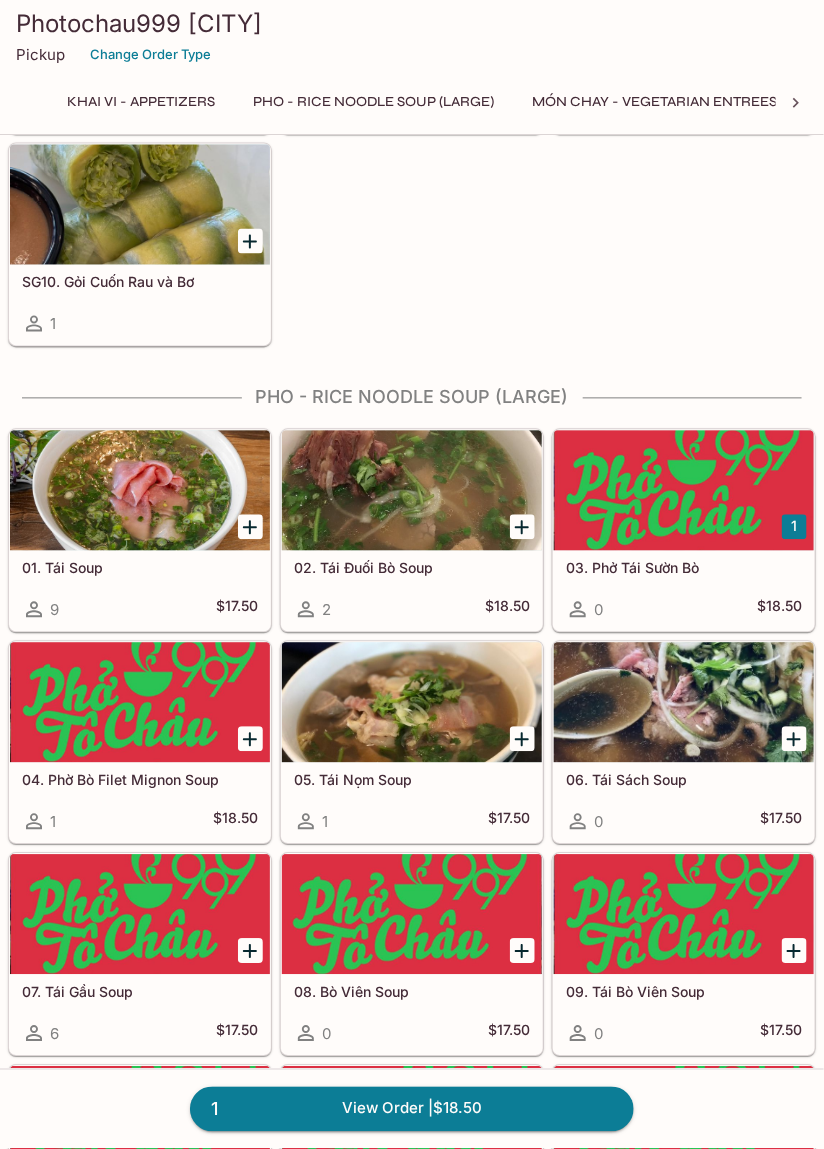 click at bounding box center (140, 915) 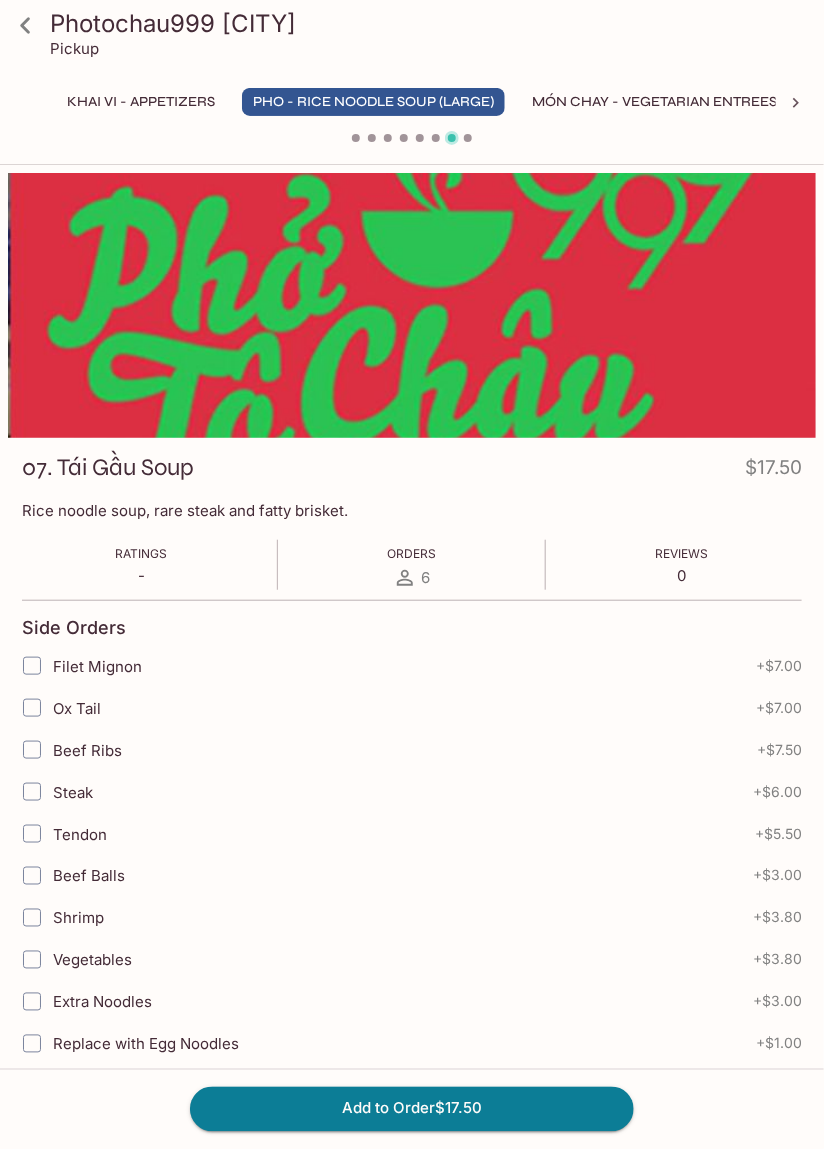 scroll, scrollTop: 703, scrollLeft: 0, axis: vertical 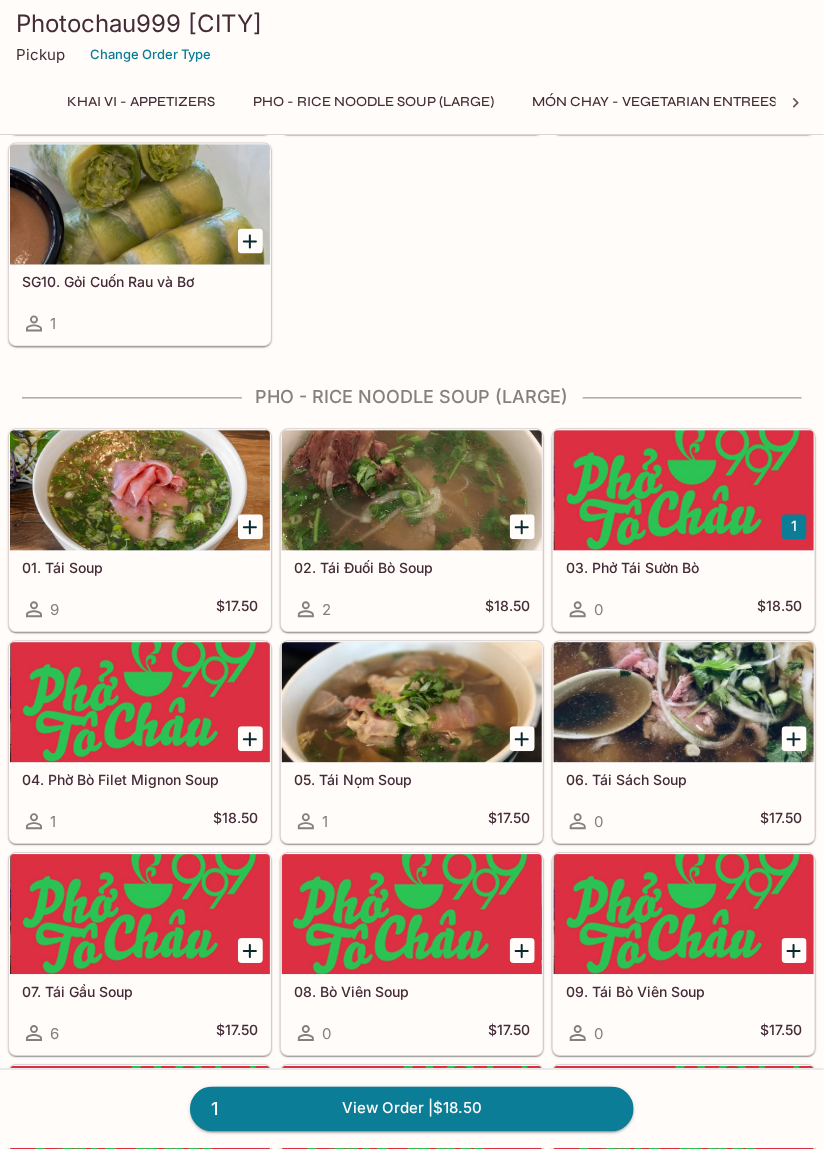 click at bounding box center [412, 915] 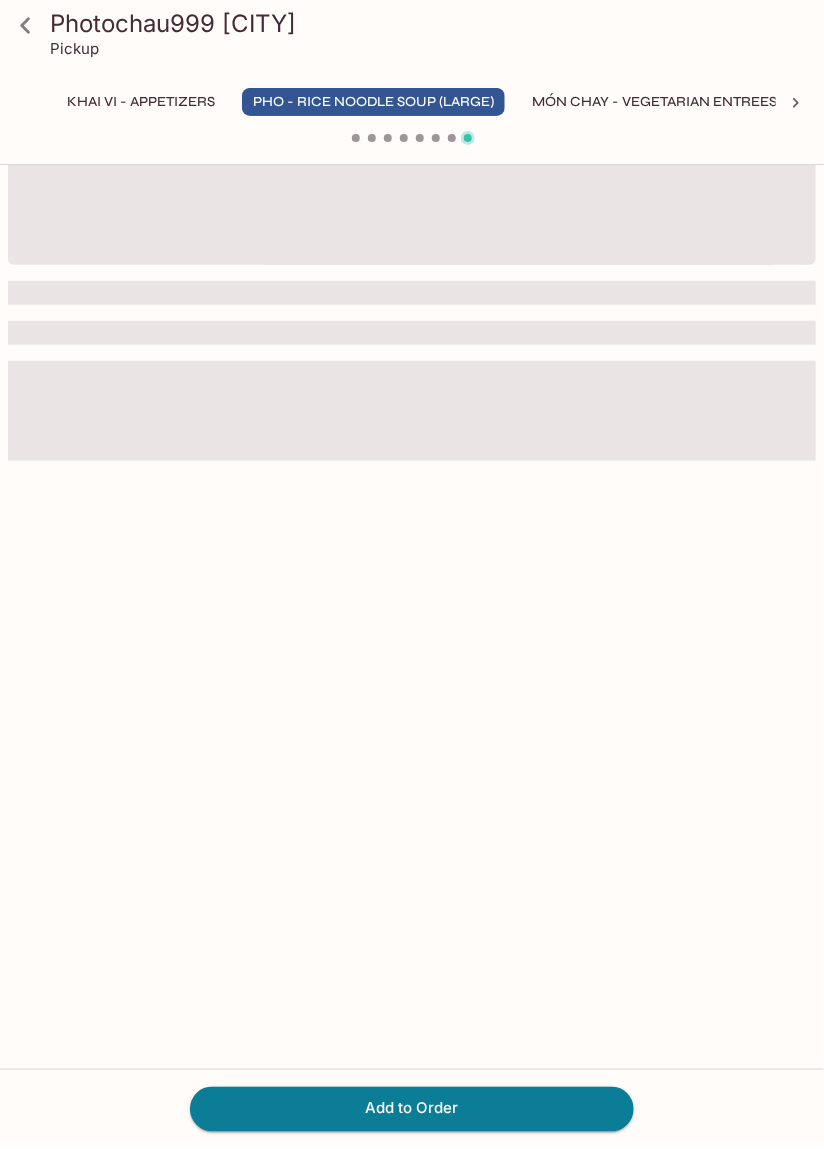 scroll, scrollTop: 0, scrollLeft: 0, axis: both 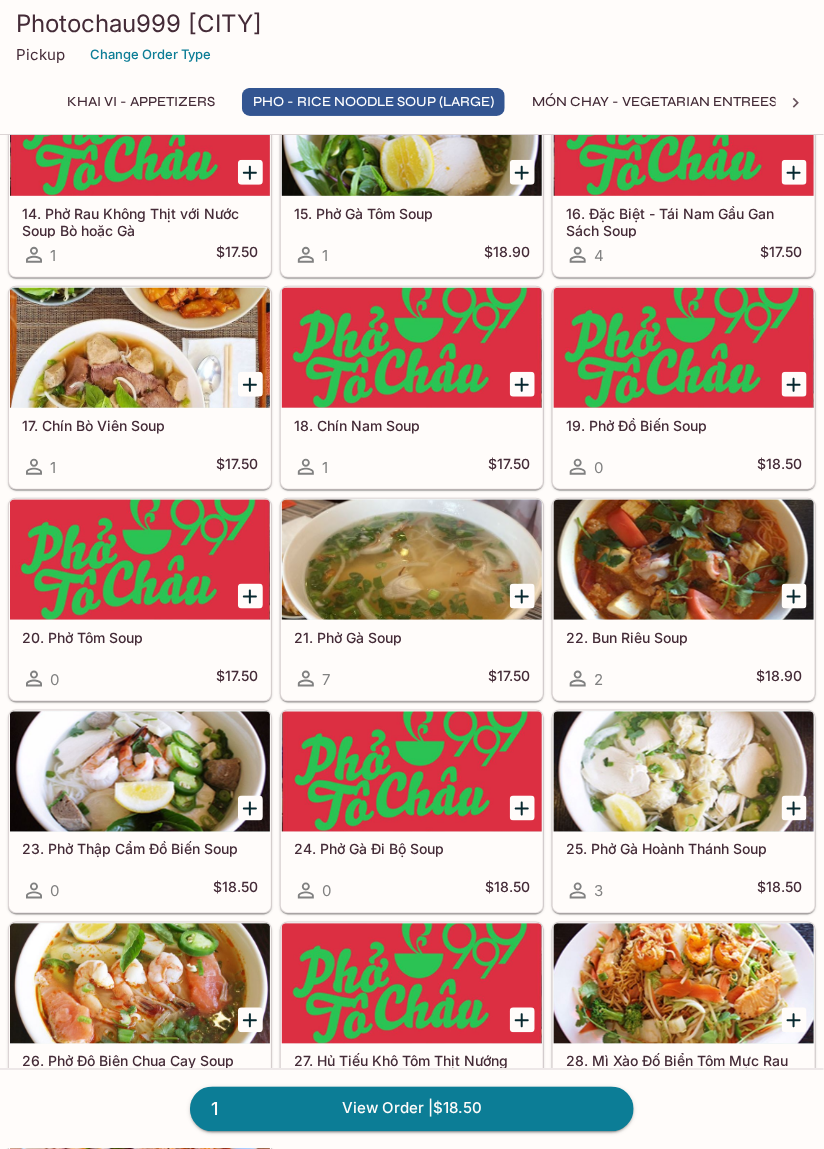 click on "28. Mì Xào Đố Biển Tôm Mực Rau Soup 0 $17.50" at bounding box center (684, 1024) 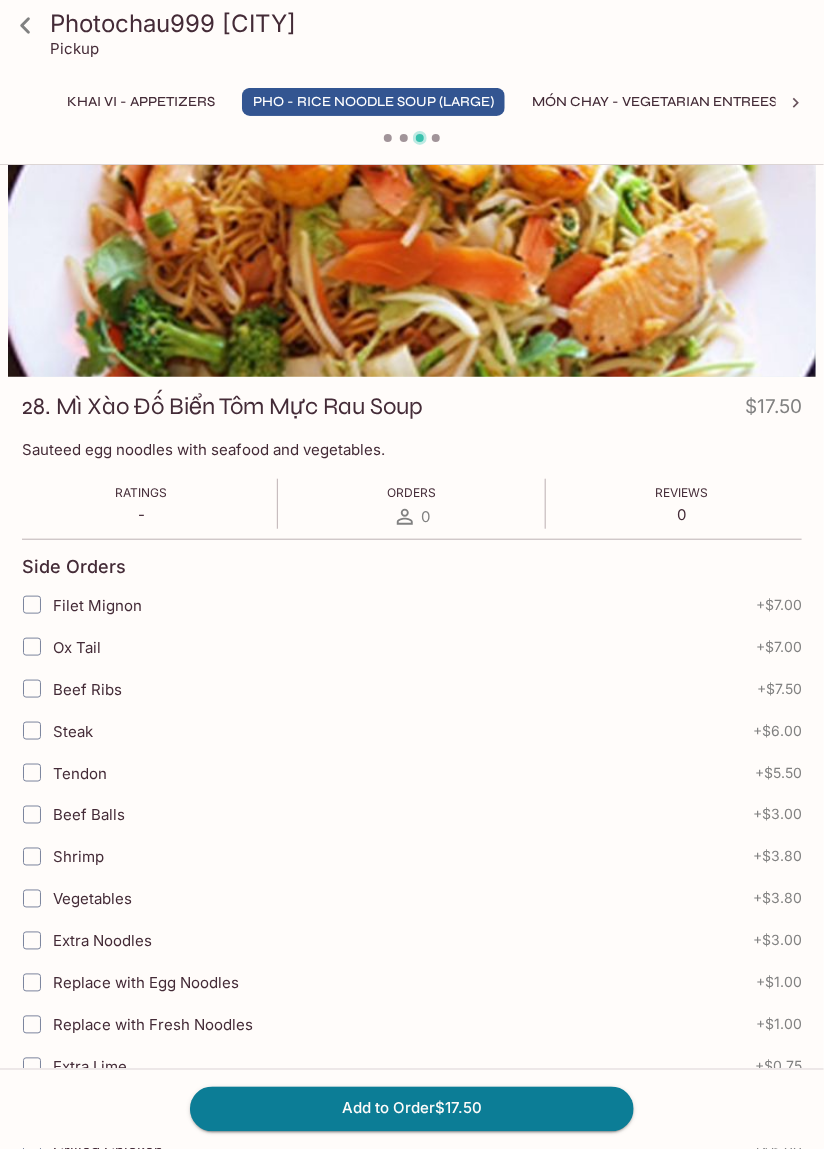 scroll, scrollTop: 61, scrollLeft: 0, axis: vertical 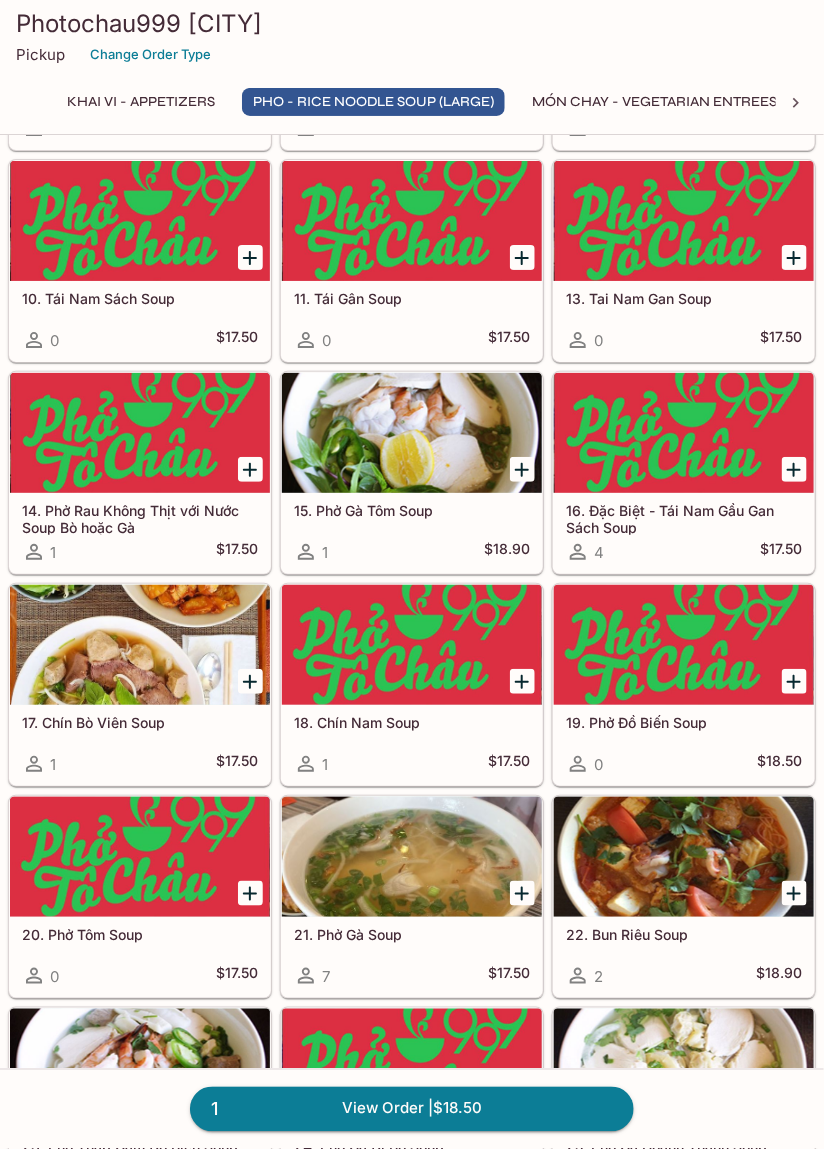 click at bounding box center [412, 433] 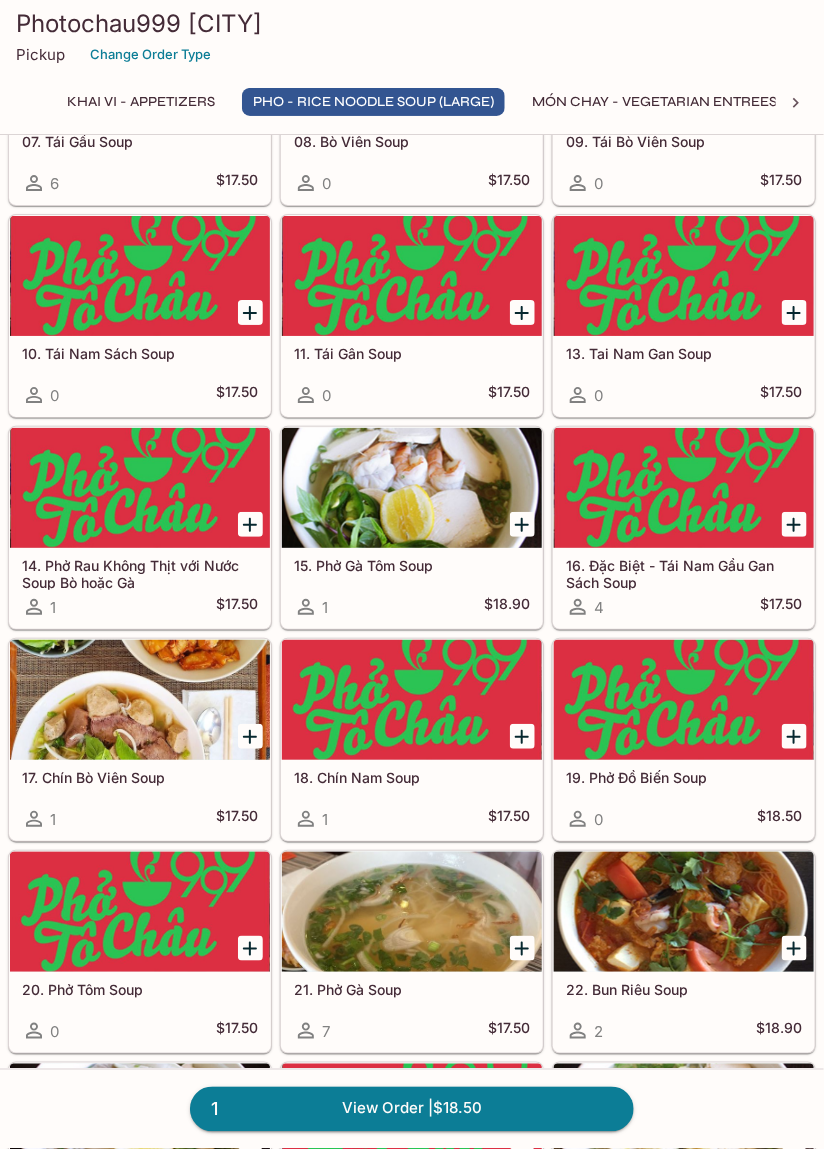 scroll, scrollTop: 1623, scrollLeft: 0, axis: vertical 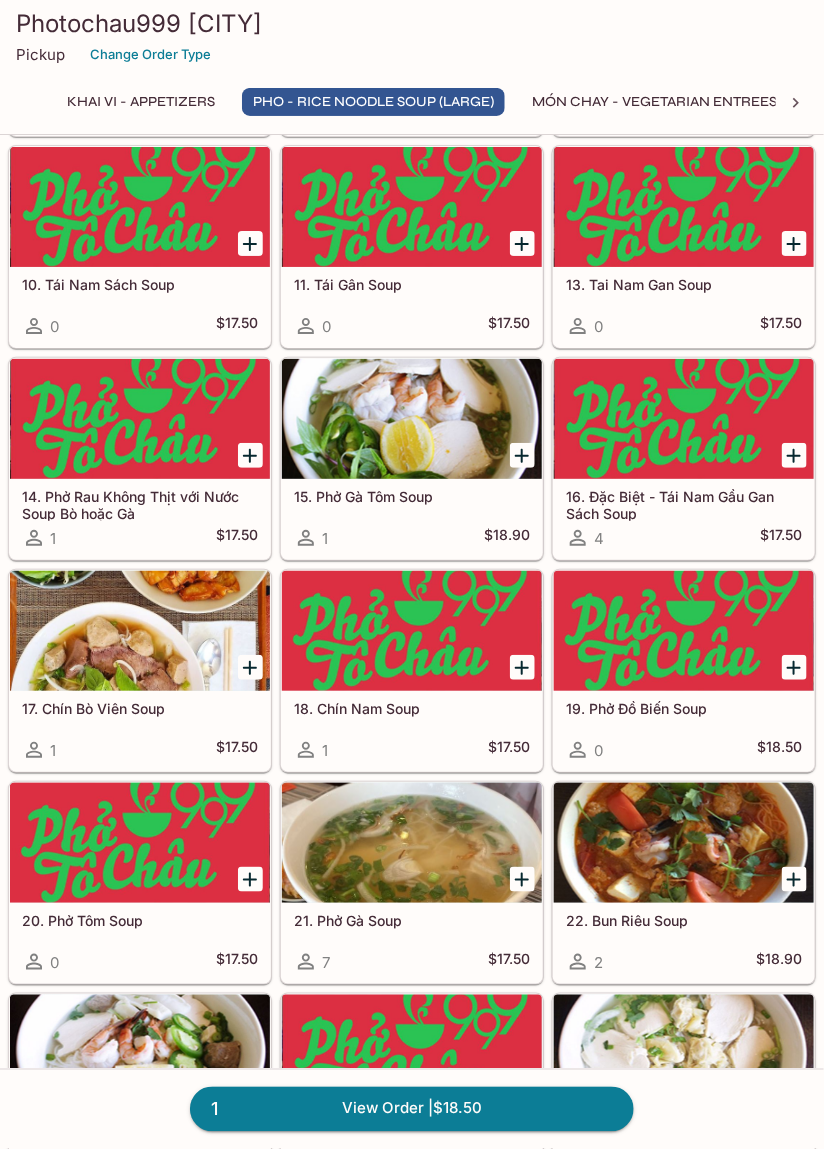 click at bounding box center [140, 419] 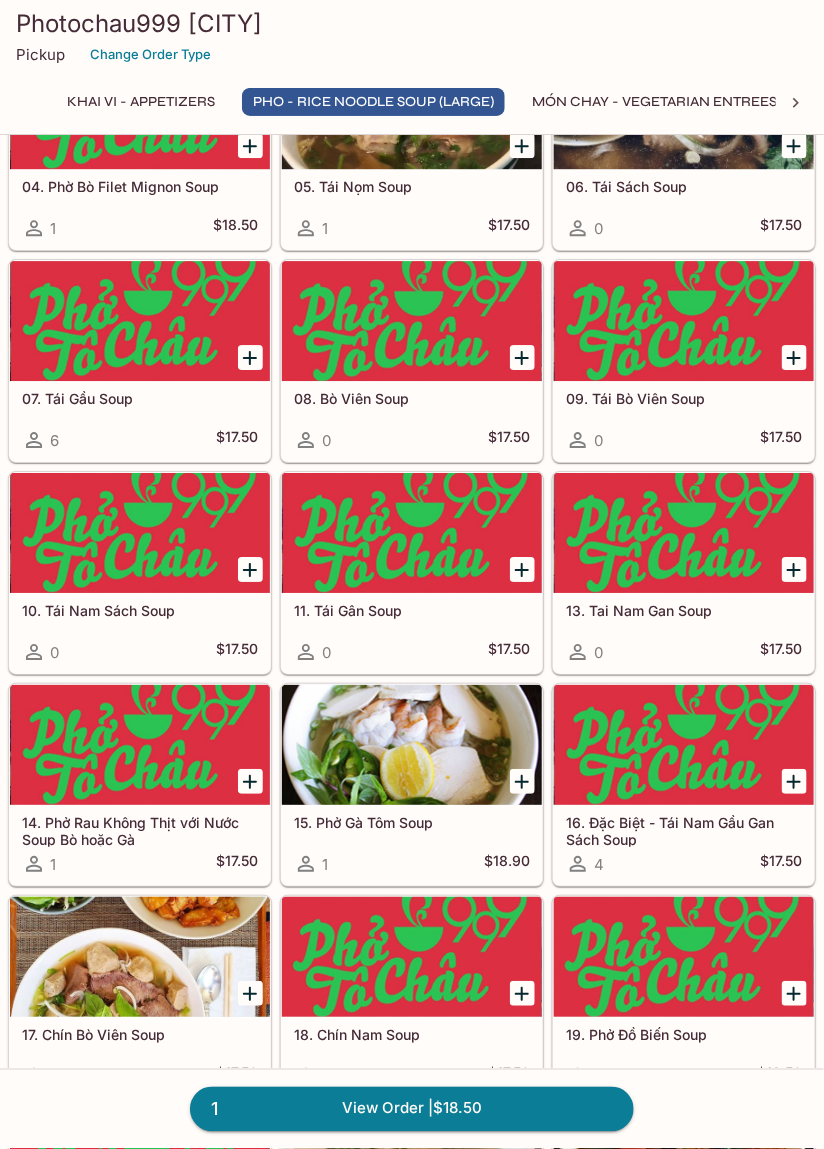 scroll, scrollTop: 1303, scrollLeft: 0, axis: vertical 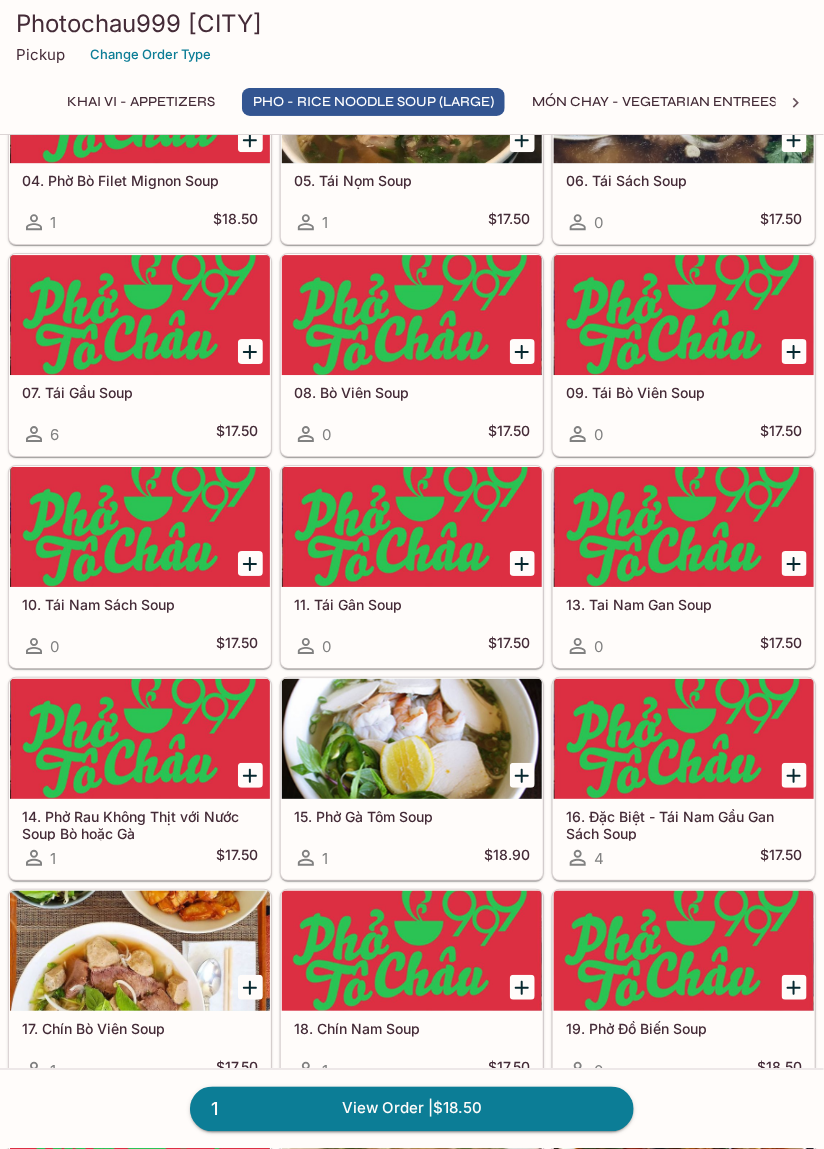 click at bounding box center [684, 527] 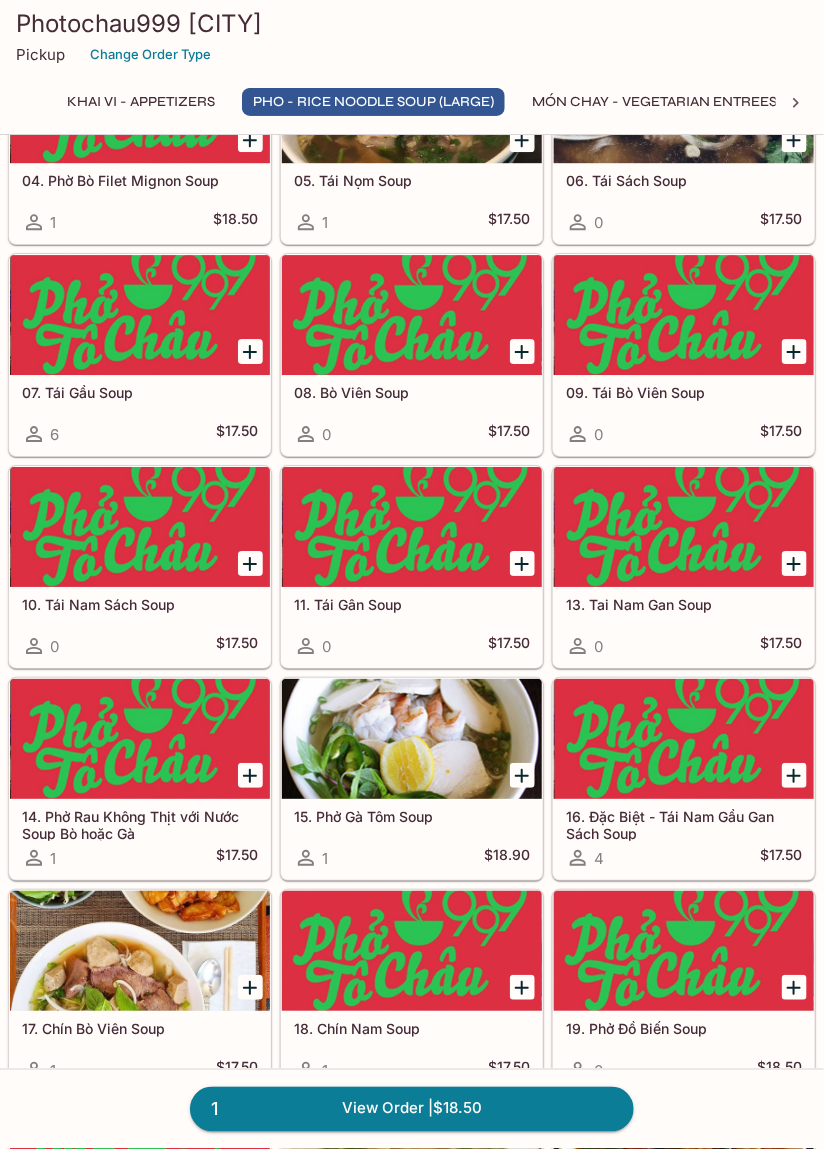 scroll, scrollTop: 0, scrollLeft: 0, axis: both 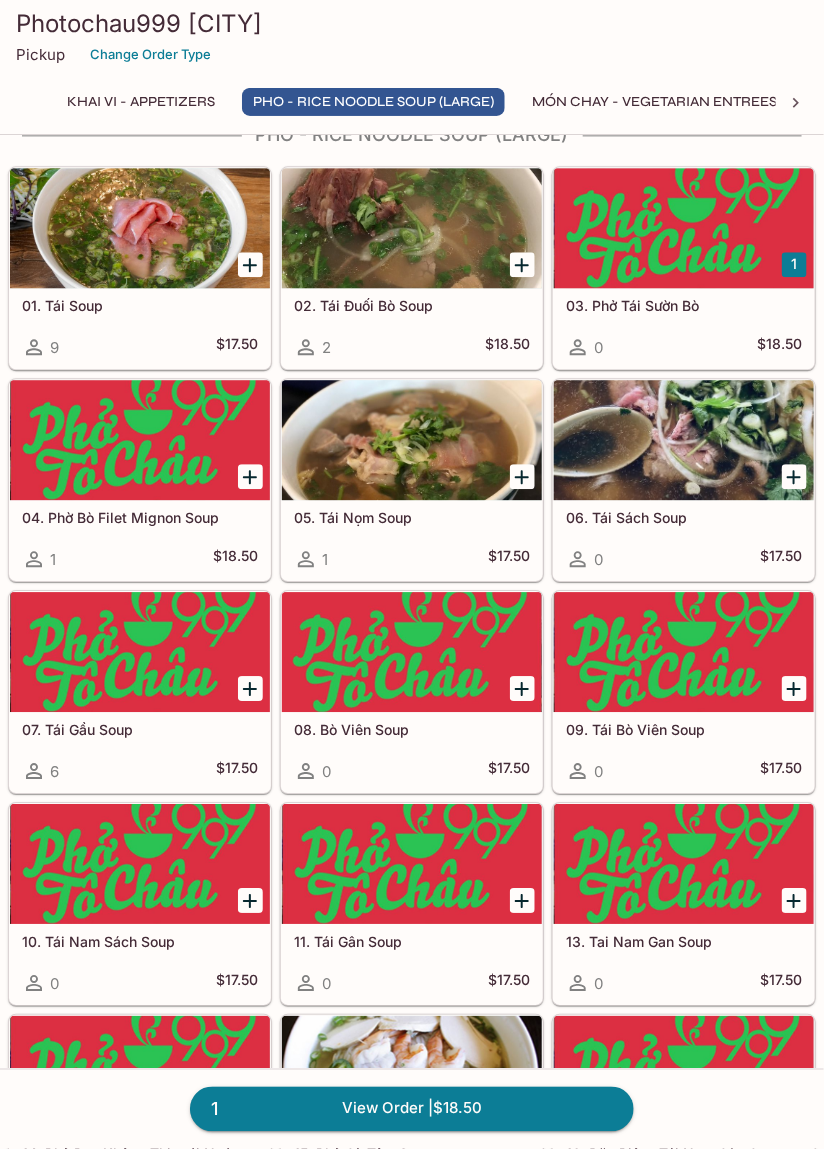 click at bounding box center (412, 864) 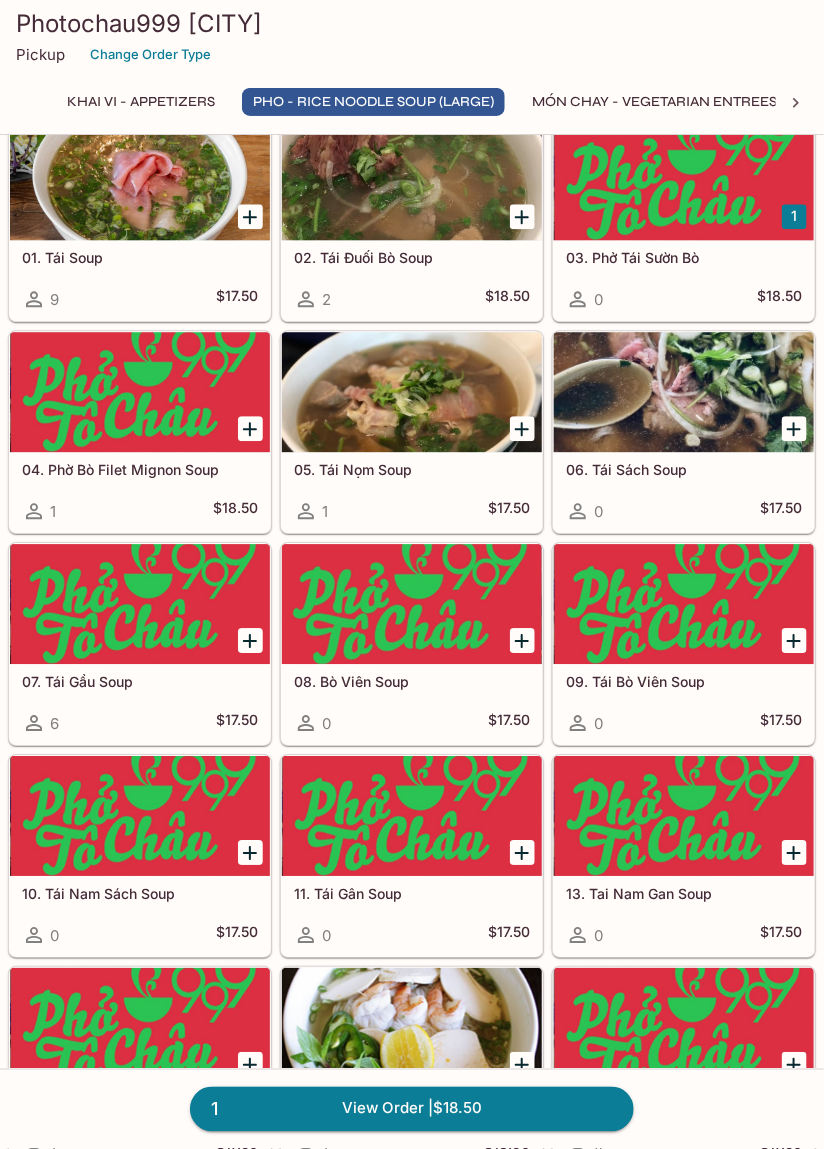 scroll, scrollTop: 1016, scrollLeft: 0, axis: vertical 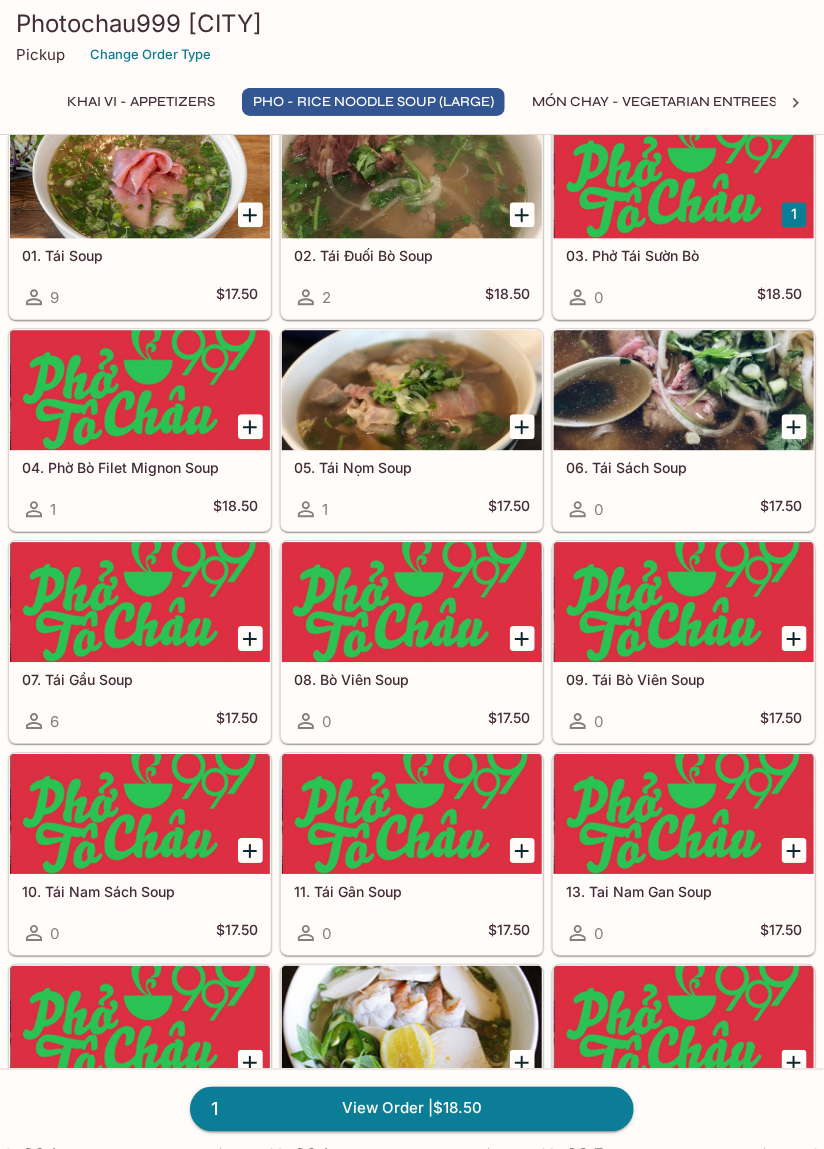 click at bounding box center (140, 814) 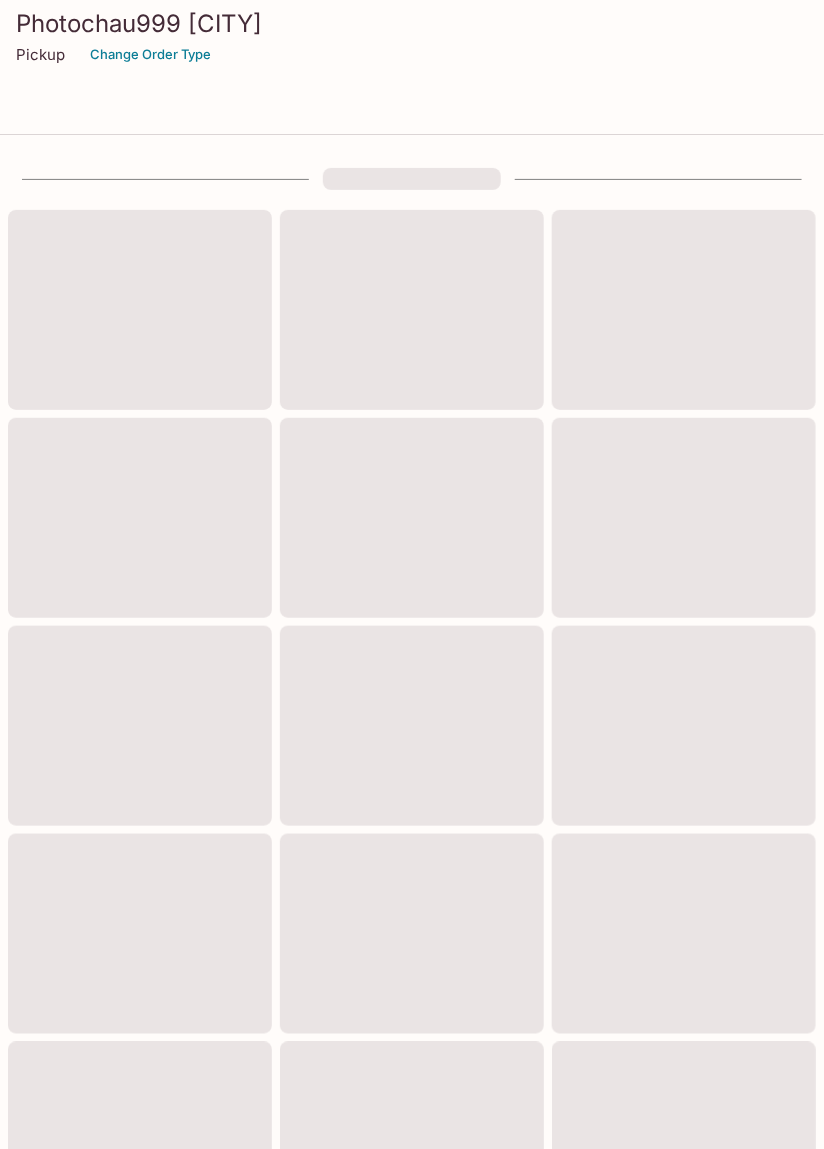 scroll, scrollTop: 720, scrollLeft: 0, axis: vertical 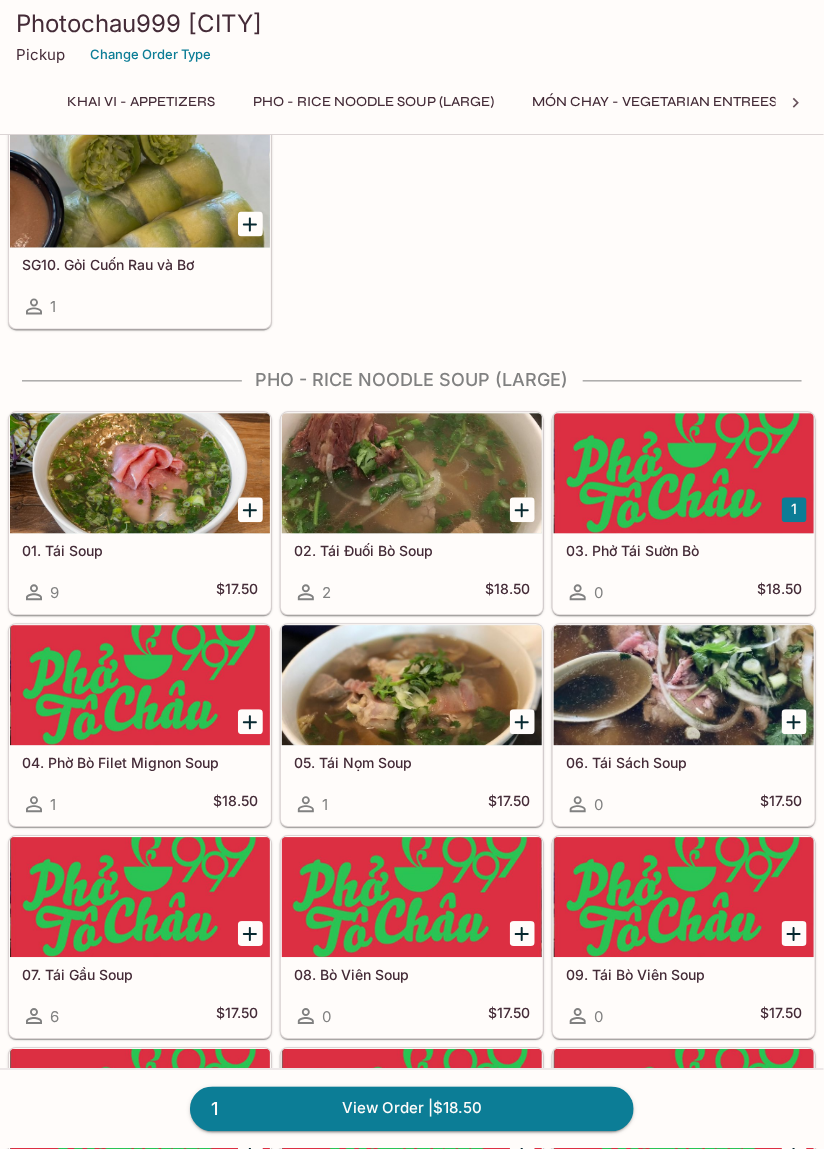 click at bounding box center [140, 474] 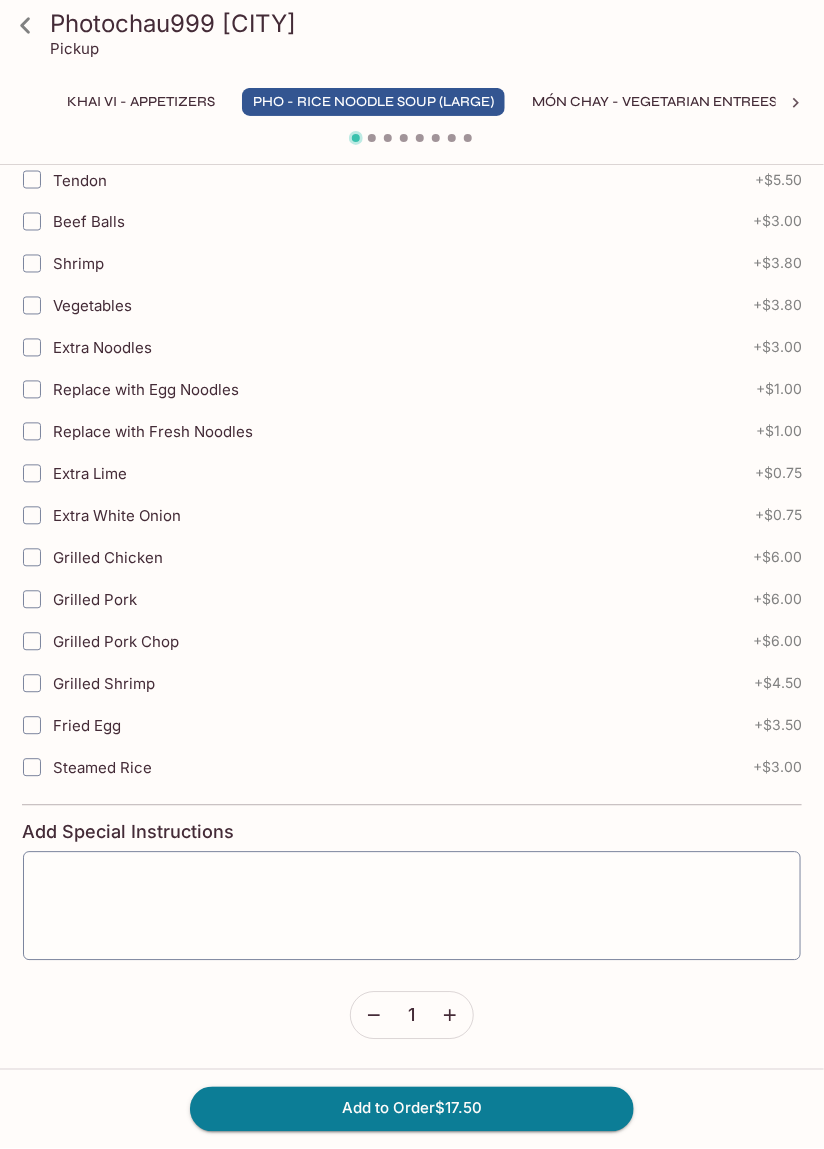 scroll, scrollTop: 0, scrollLeft: 0, axis: both 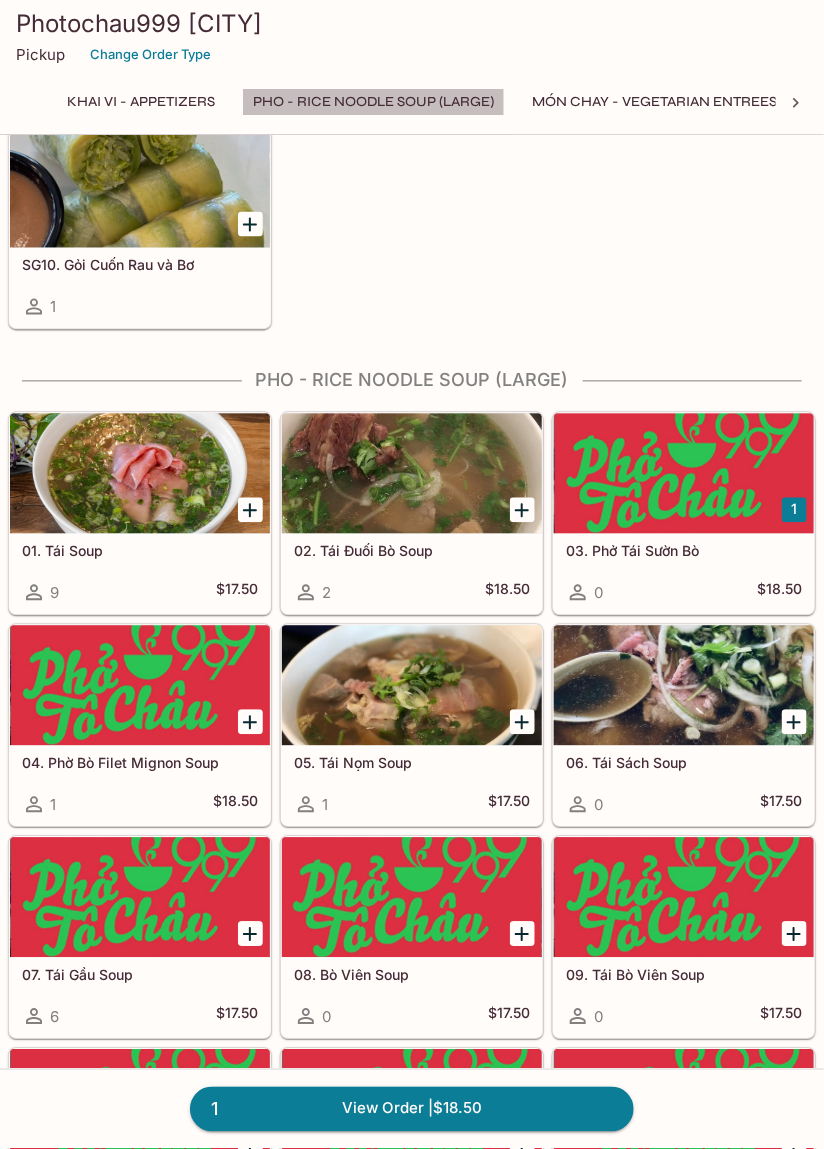 click on "Pho - Rice Noodle Soup (Large)" at bounding box center (373, 102) 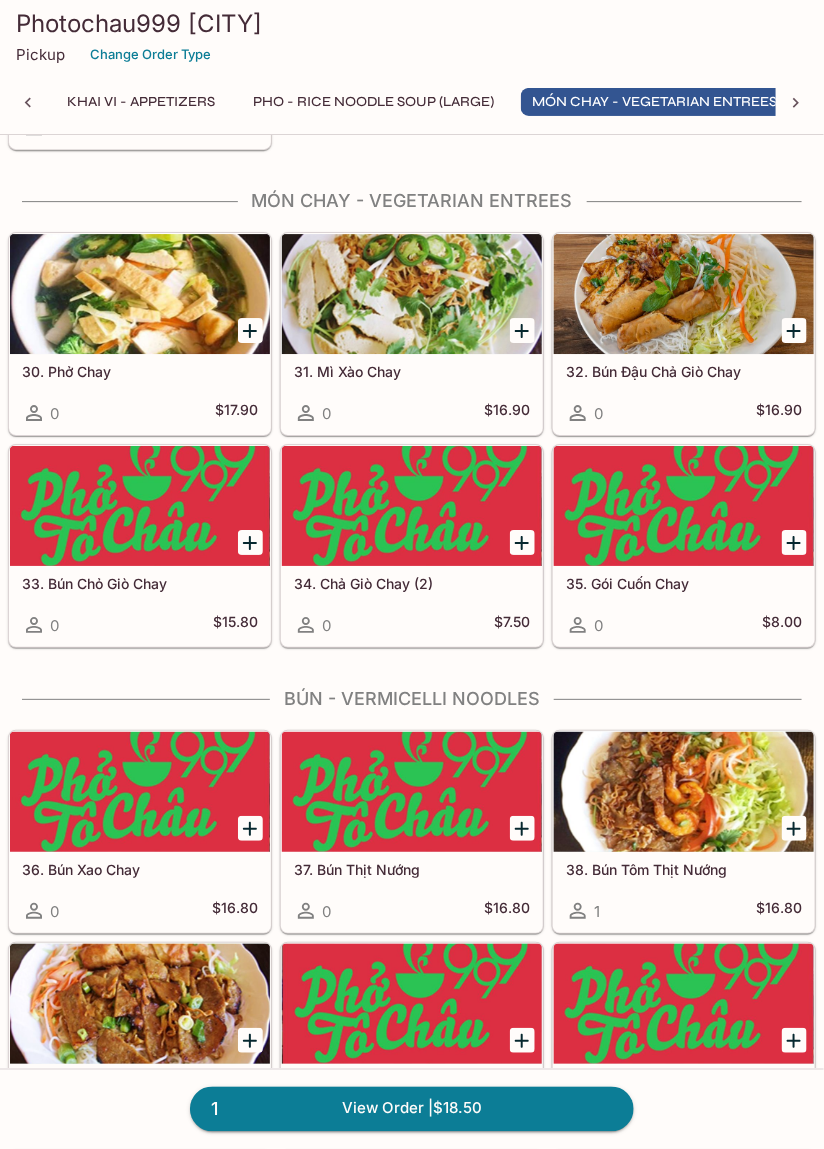 scroll, scrollTop: 3469, scrollLeft: 0, axis: vertical 